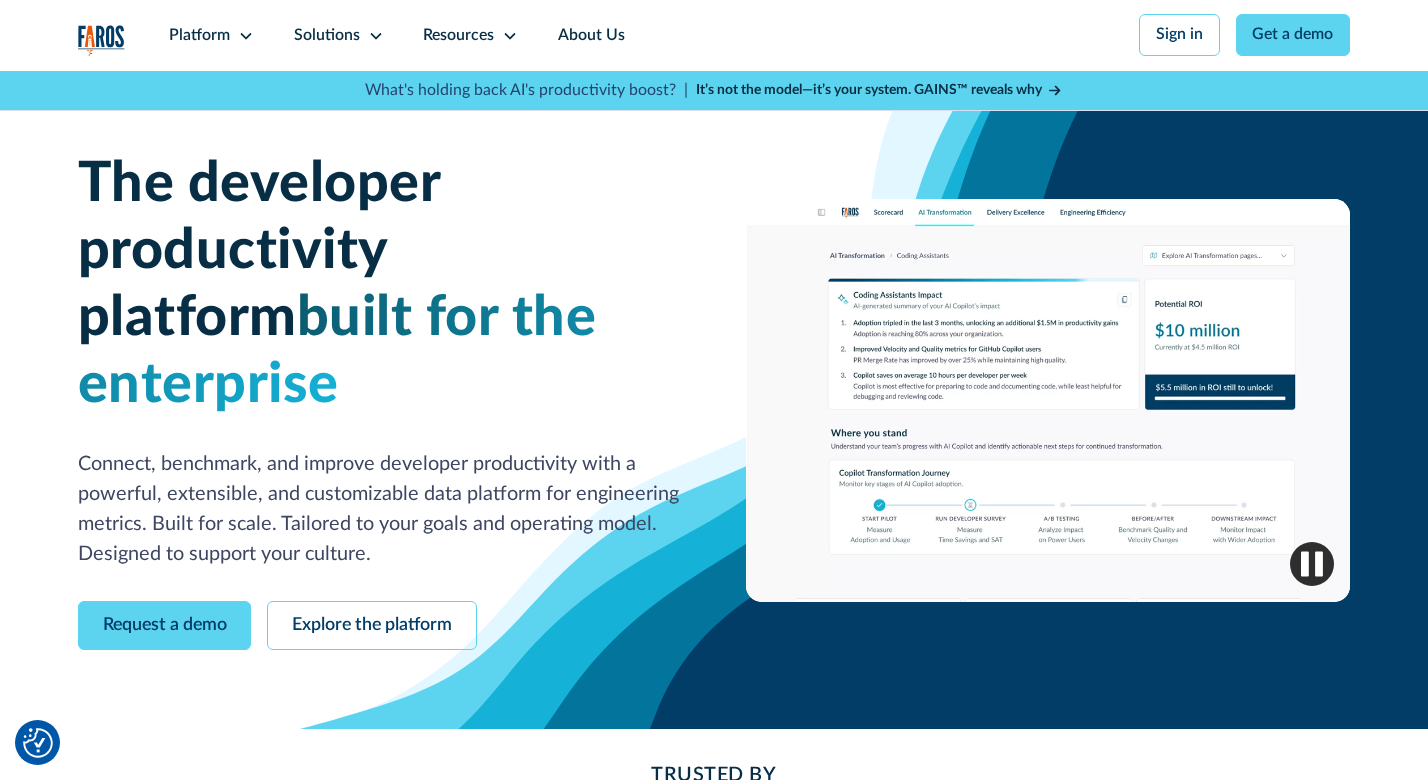 scroll, scrollTop: 0, scrollLeft: 0, axis: both 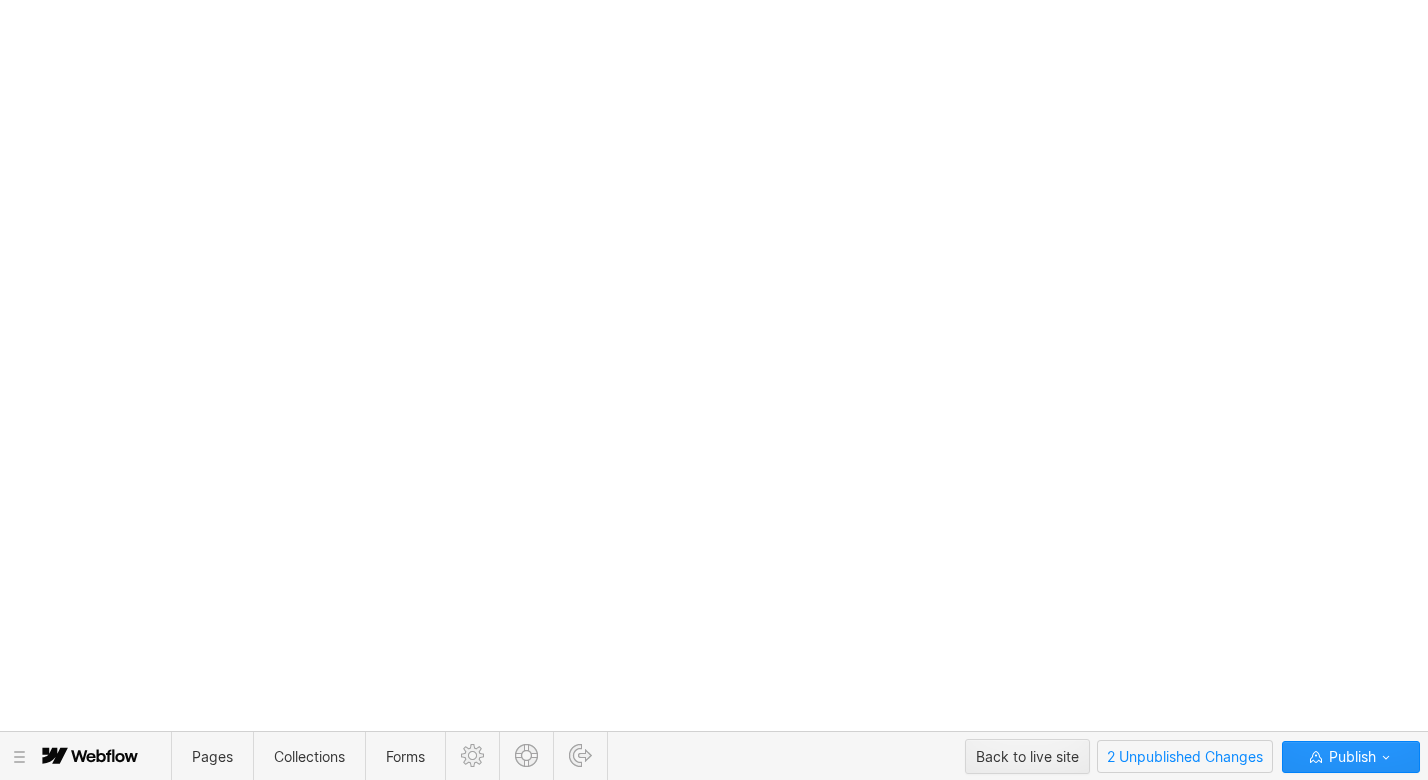 click on "2 Unpublished Changes" at bounding box center (1185, 756) 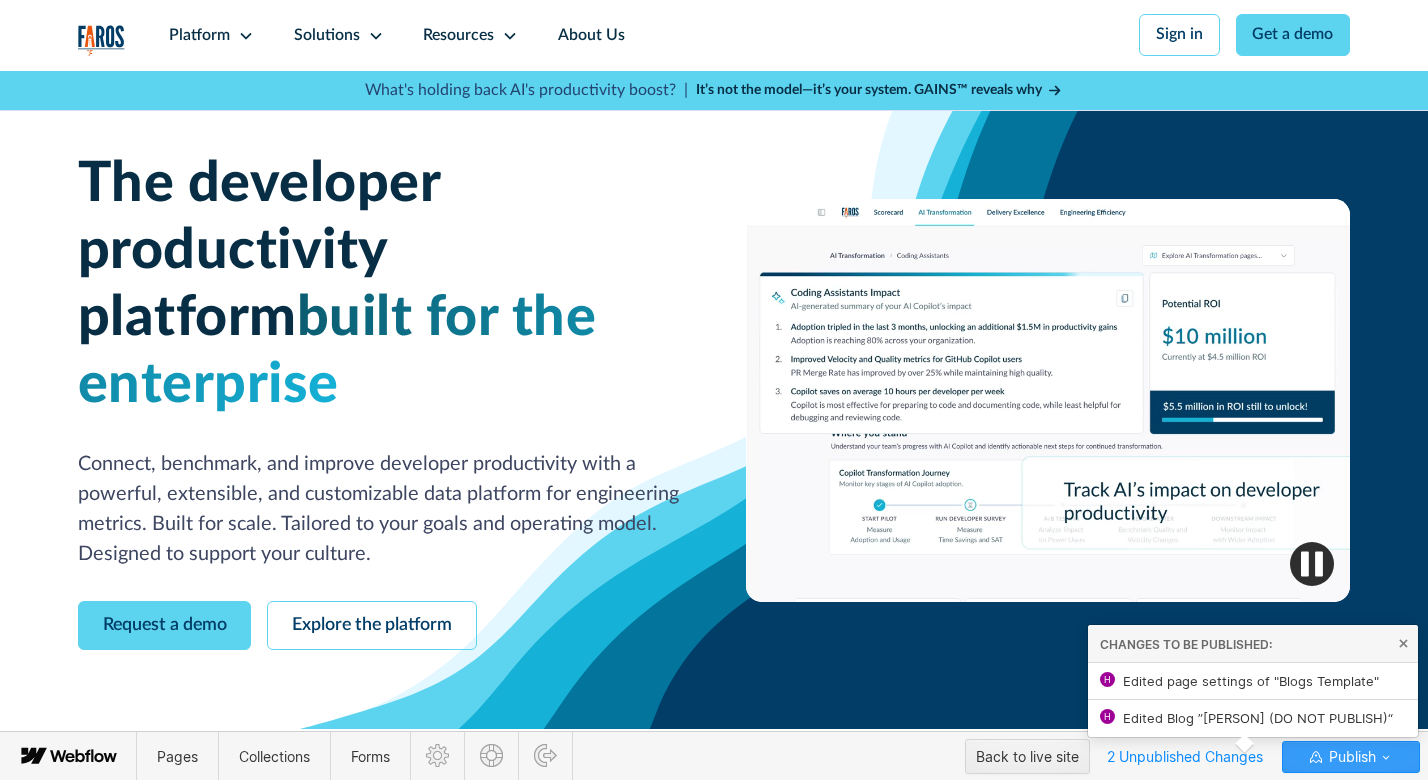 click on "Publish" at bounding box center [1350, 757] 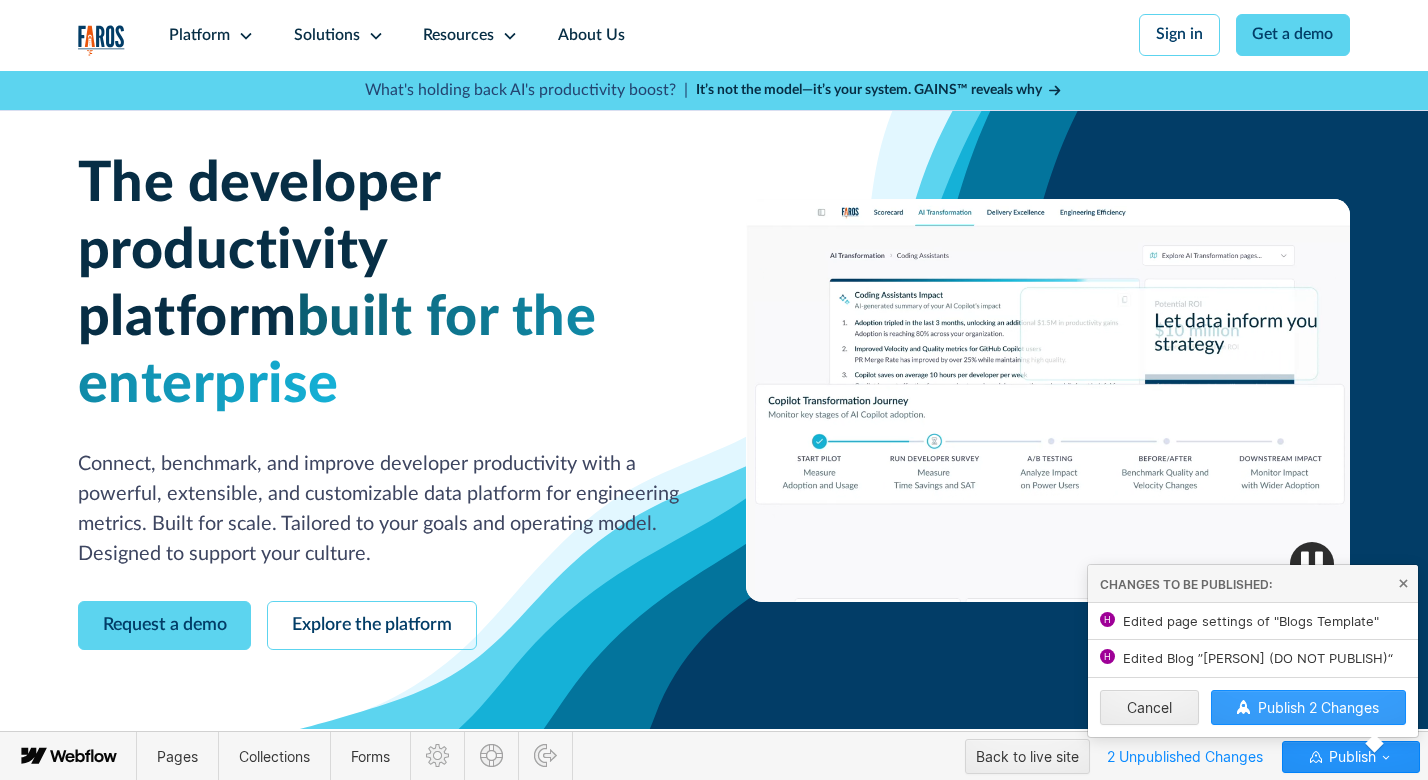 click on "Publish 2 Changes" at bounding box center (1318, 707) 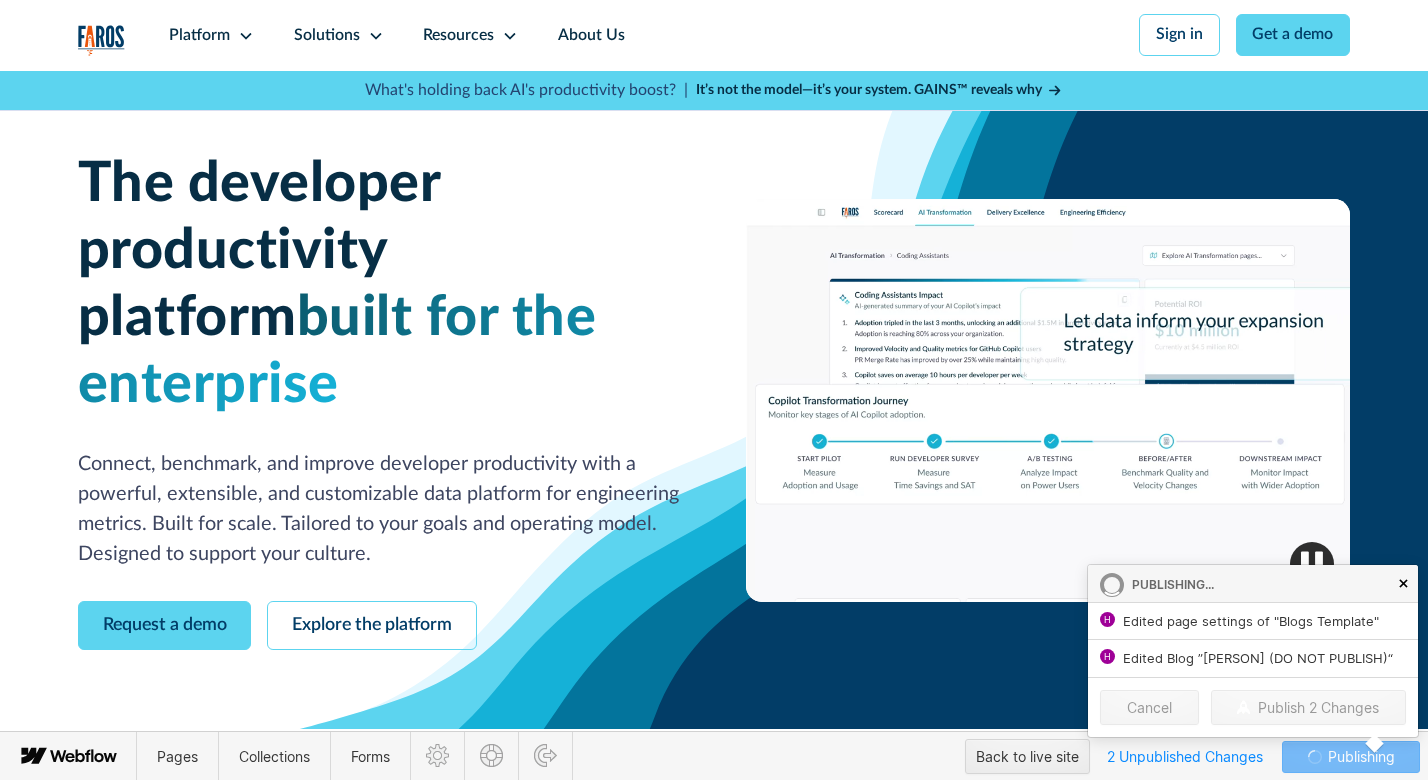 click at bounding box center [1403, 583] 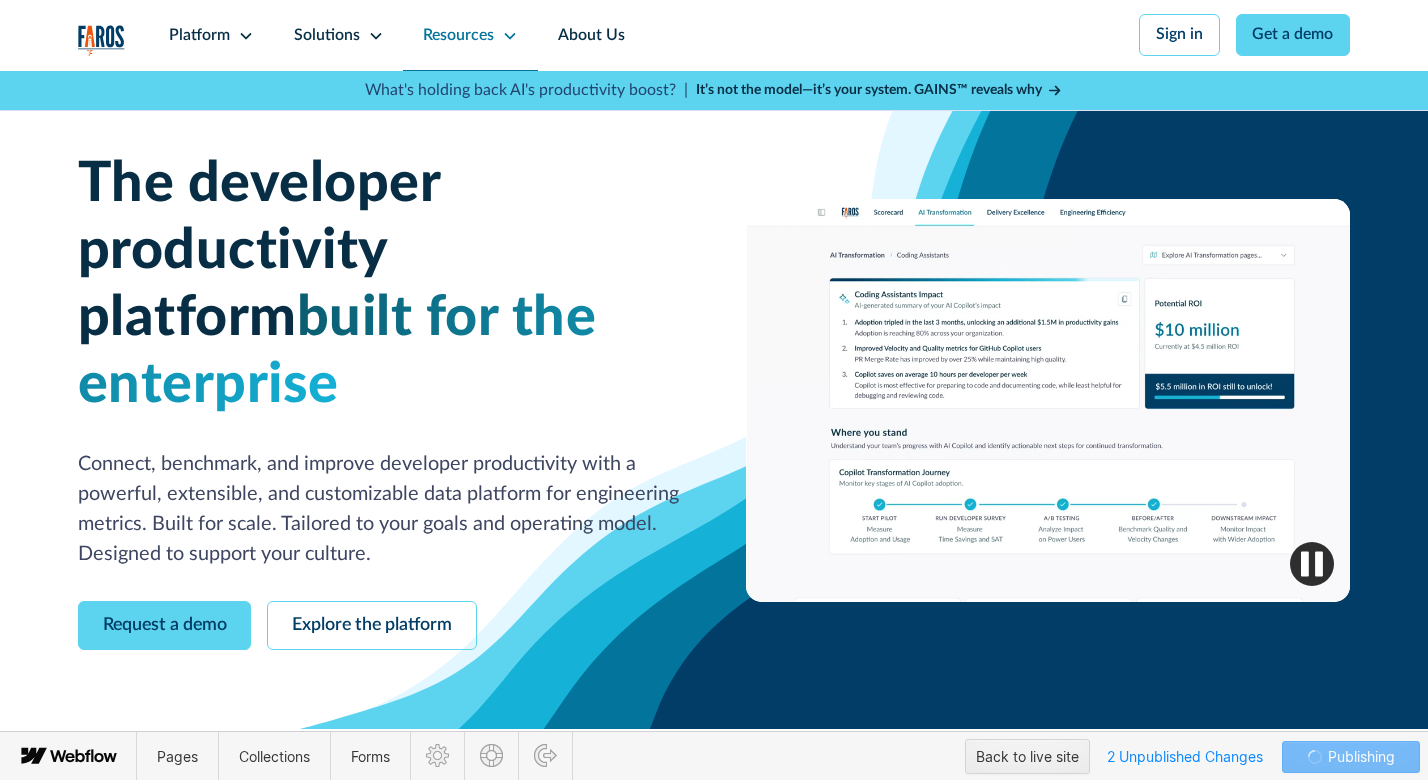 click on "Resources" at bounding box center [470, 35] 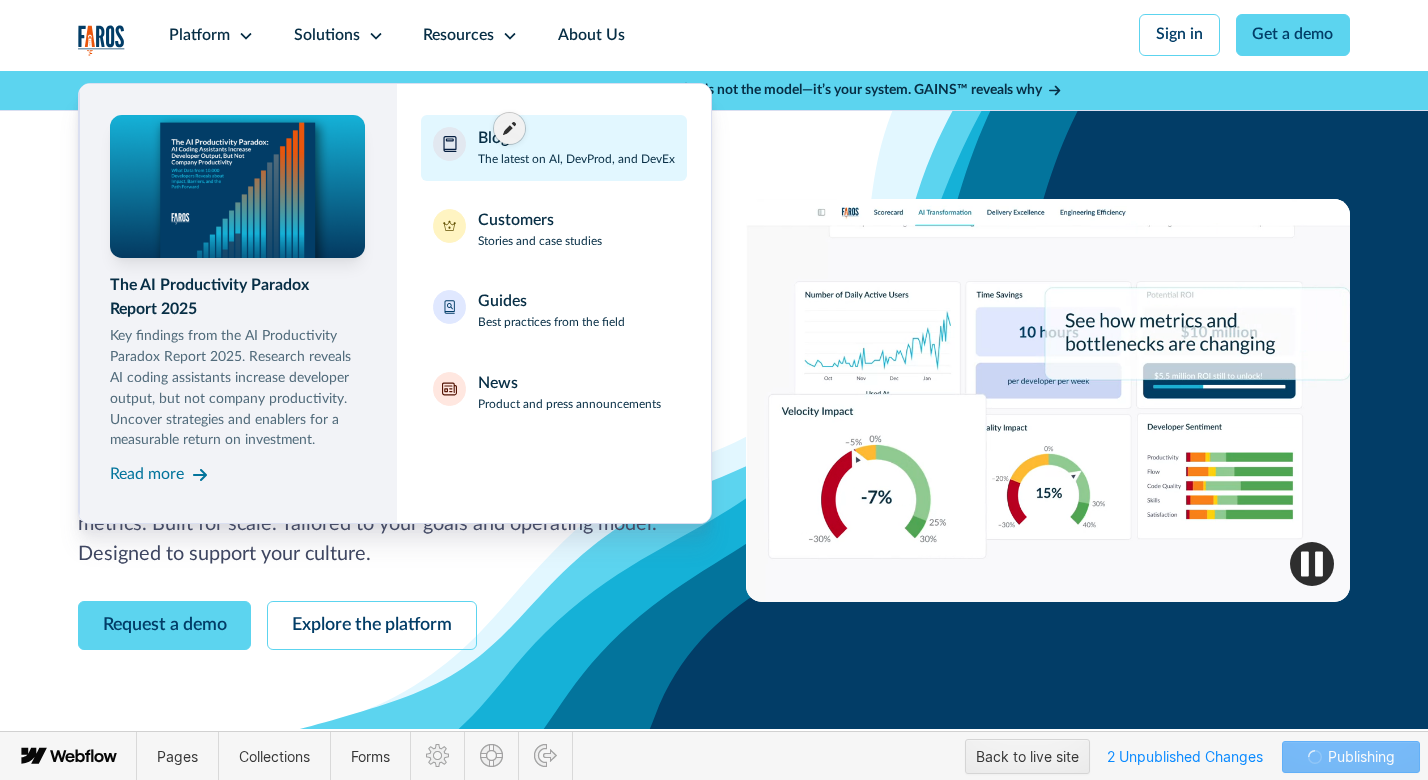 click on "Blog" at bounding box center (493, 139) 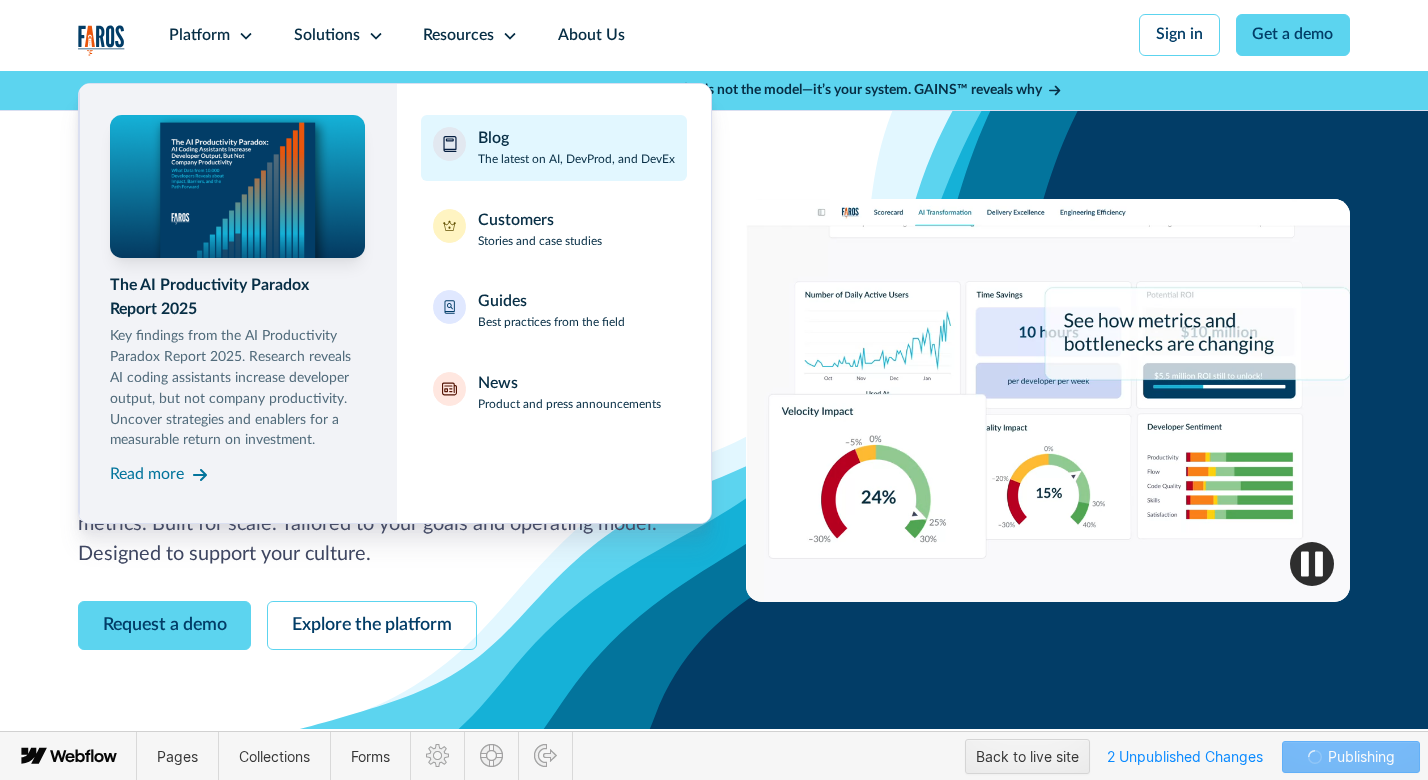 click on "Blog The latest on AI, DevProd, and DevEx" at bounding box center (576, 148) 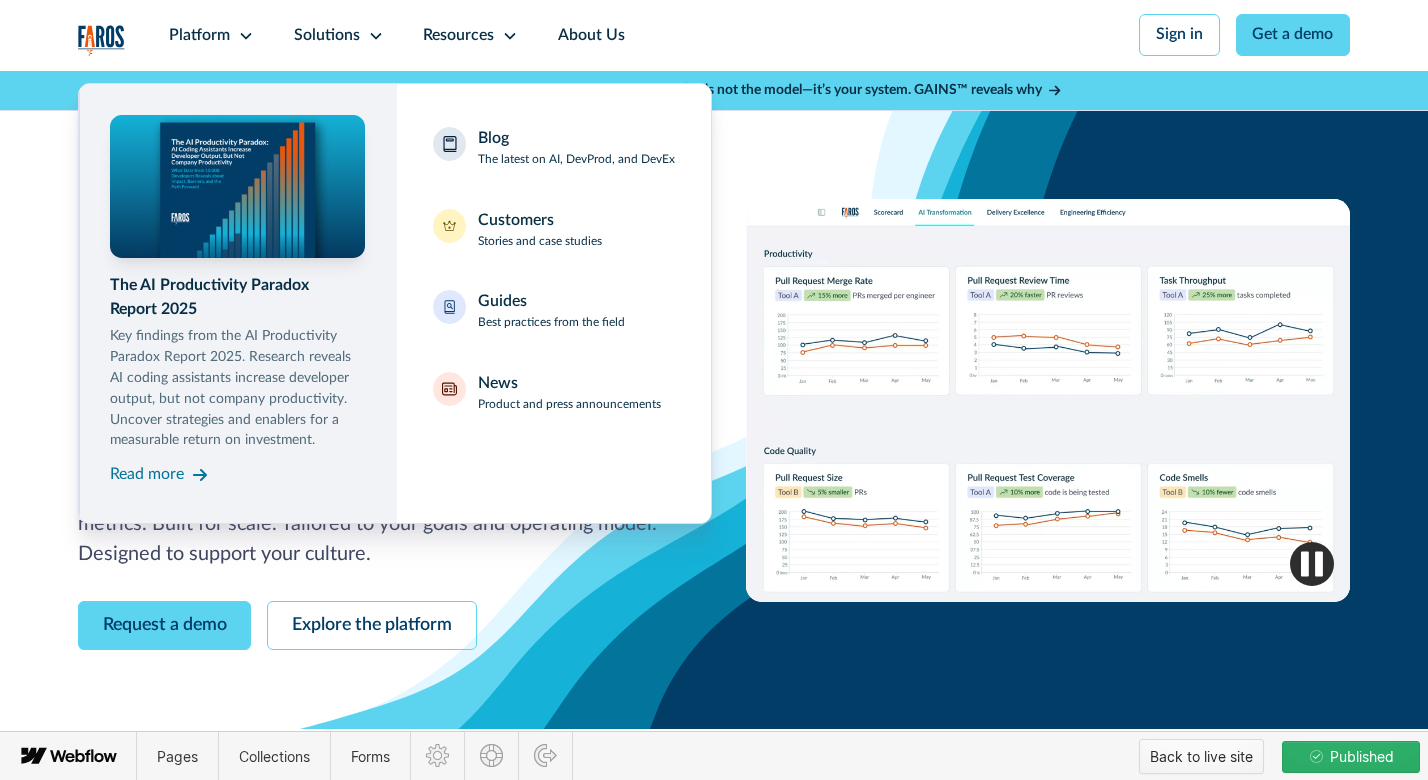click on "Back to live site" at bounding box center (1201, 757) 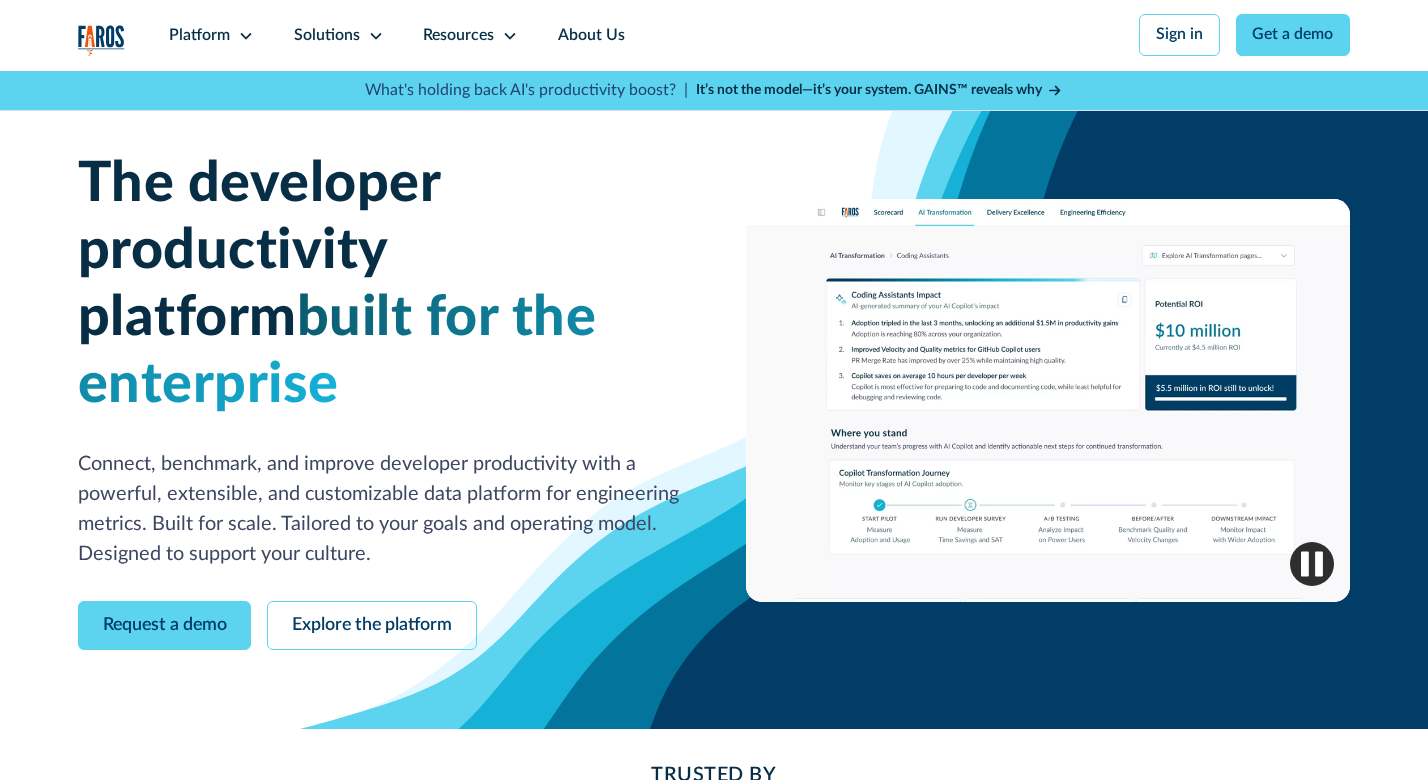 scroll, scrollTop: 0, scrollLeft: 0, axis: both 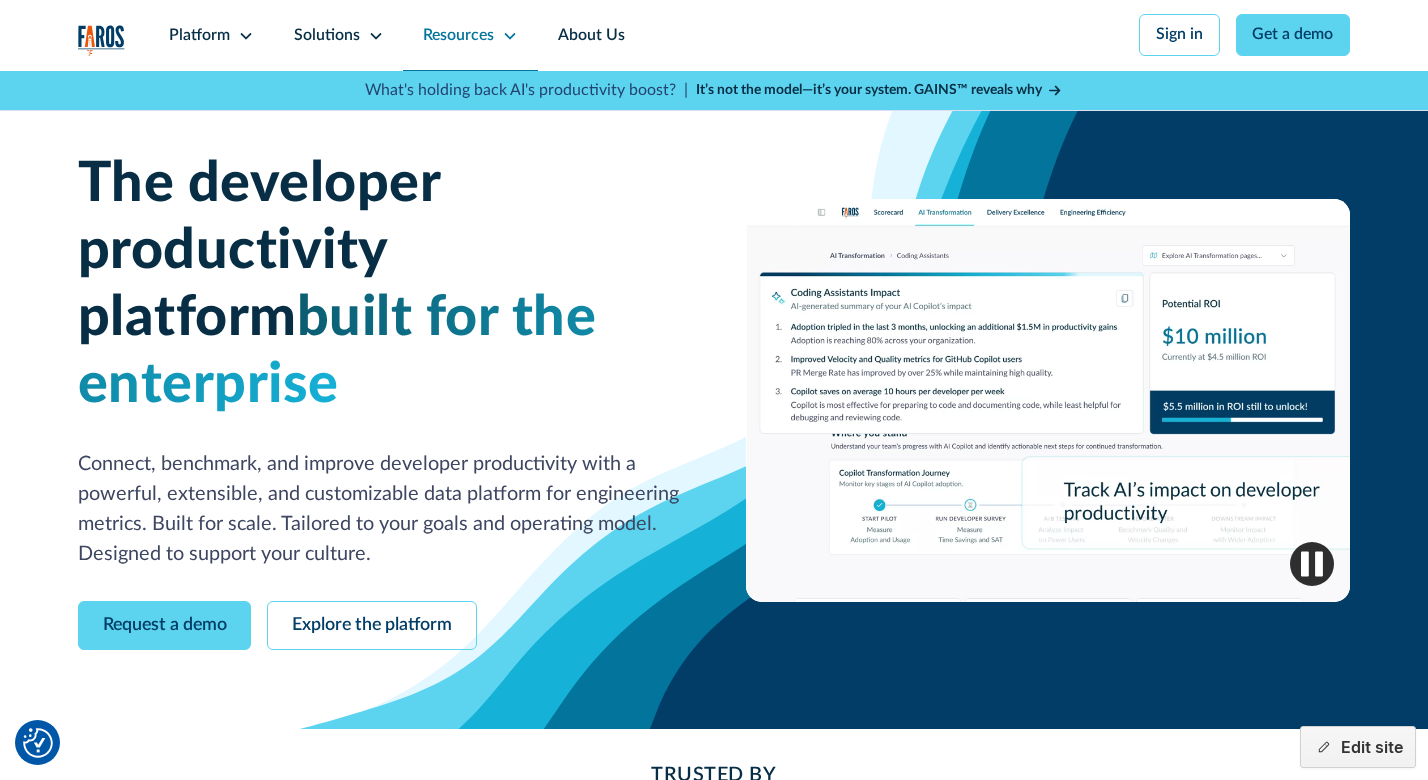 click on "Resources" at bounding box center (470, 35) 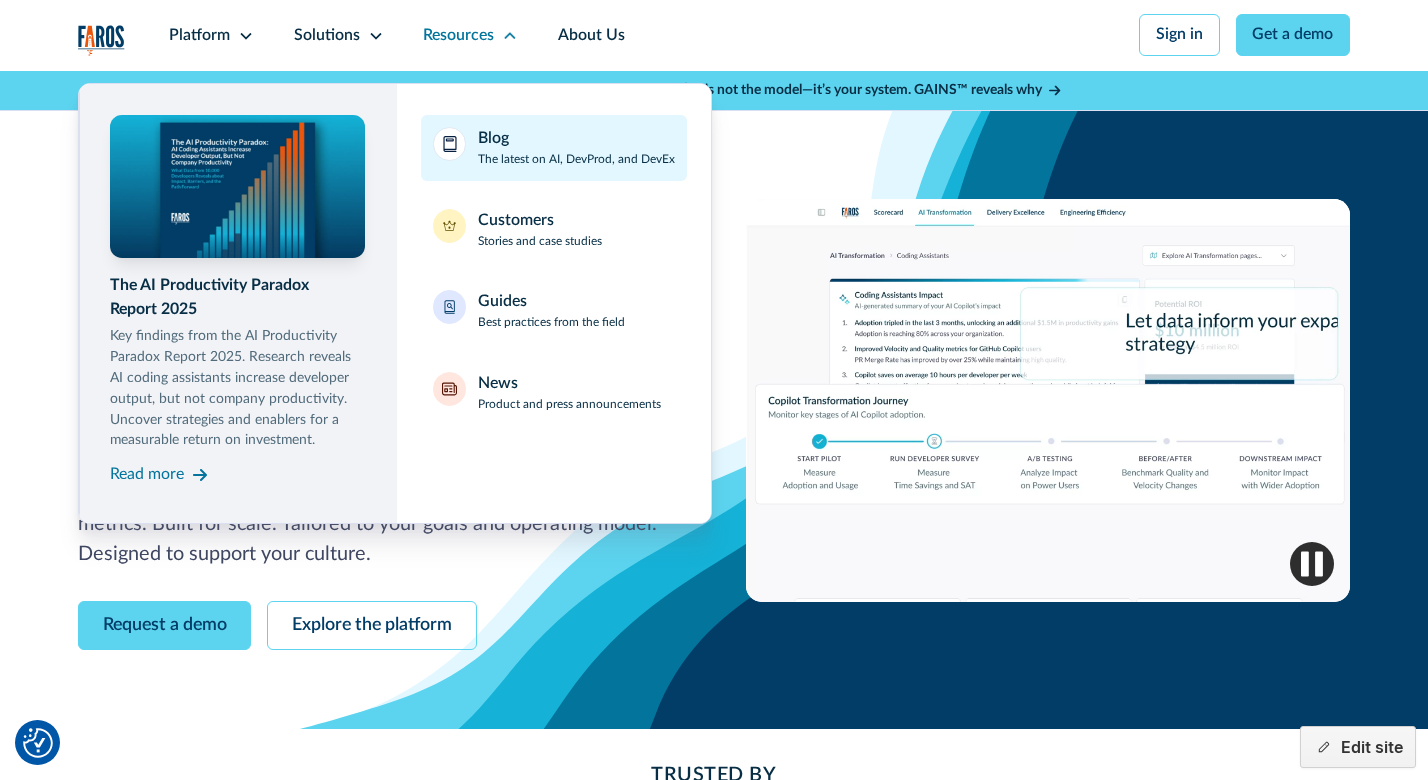 click on "The latest on AI, DevProd, and DevEx" at bounding box center [576, 160] 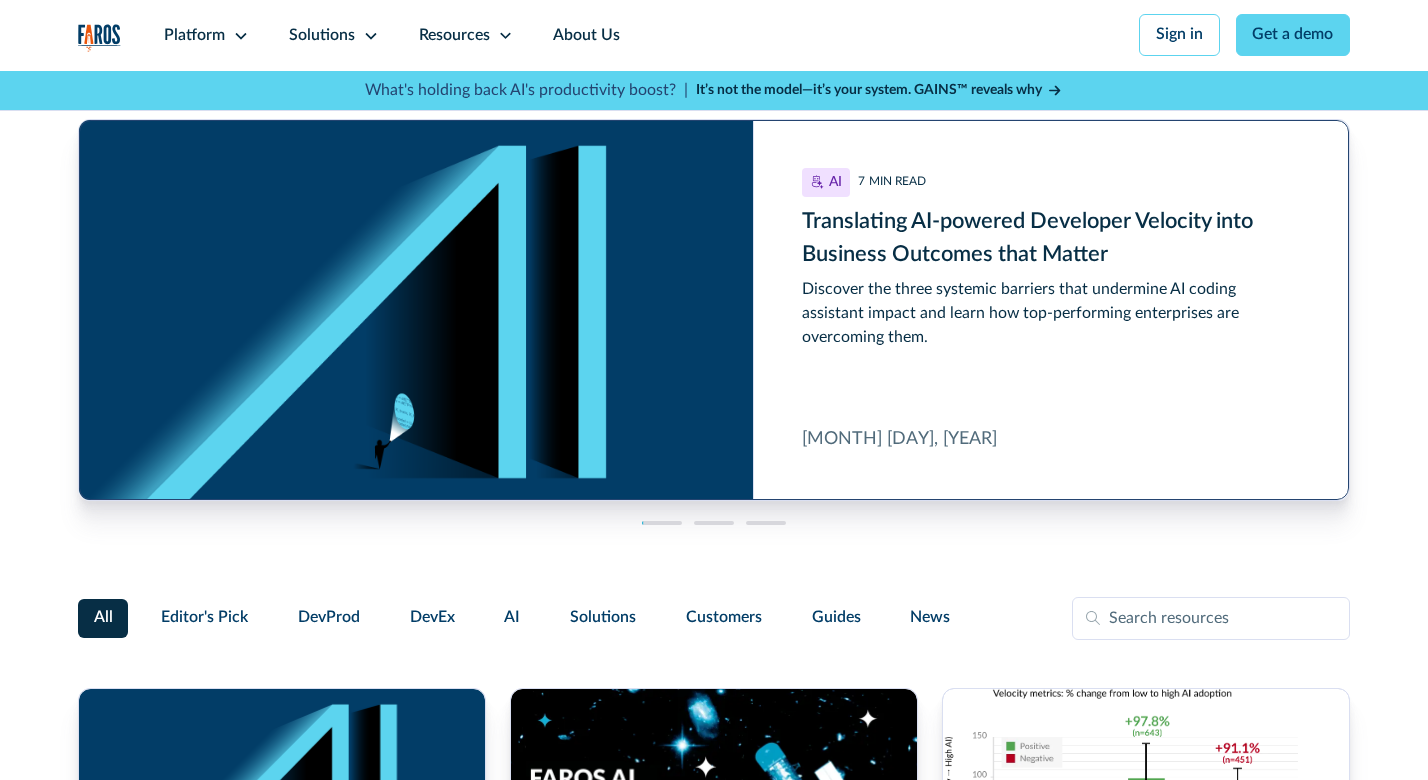 scroll, scrollTop: 0, scrollLeft: 0, axis: both 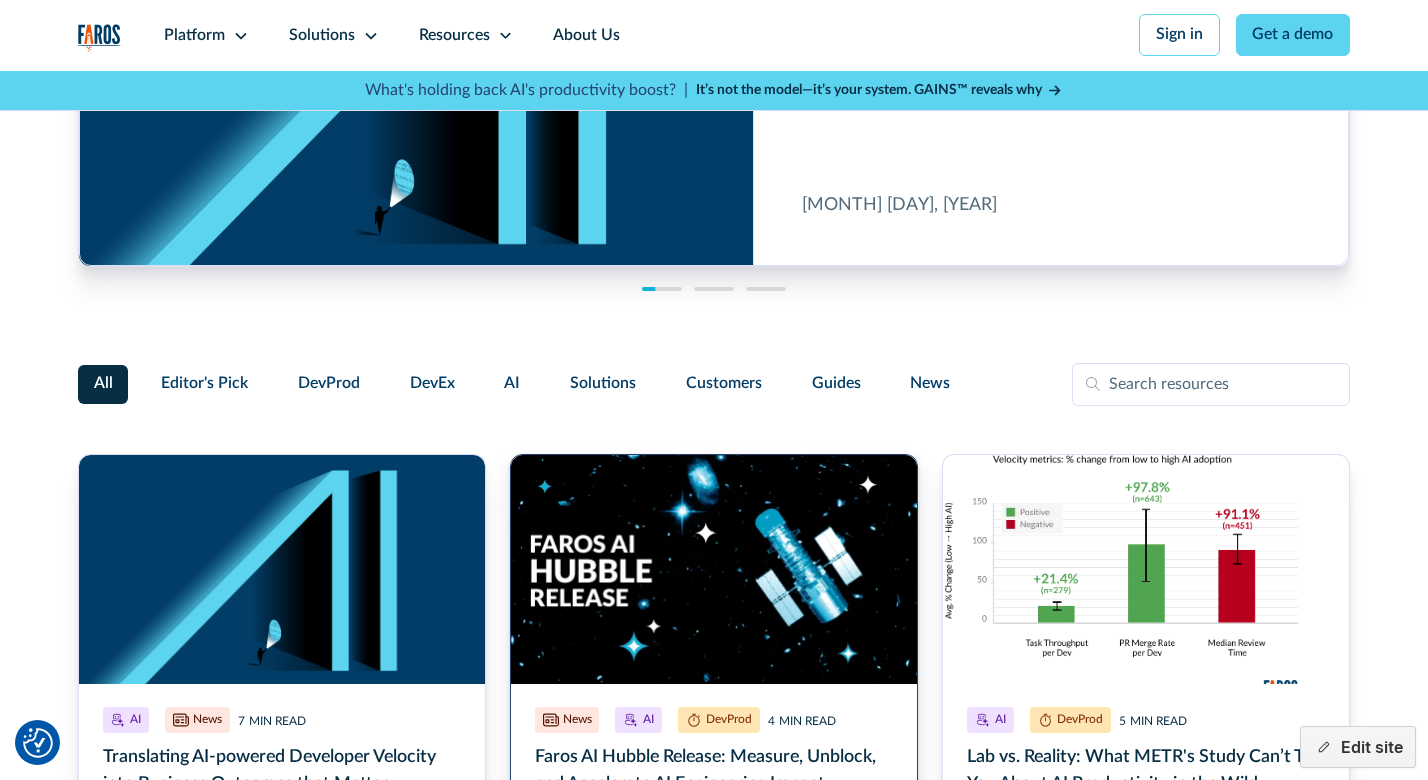click at bounding box center (714, 718) 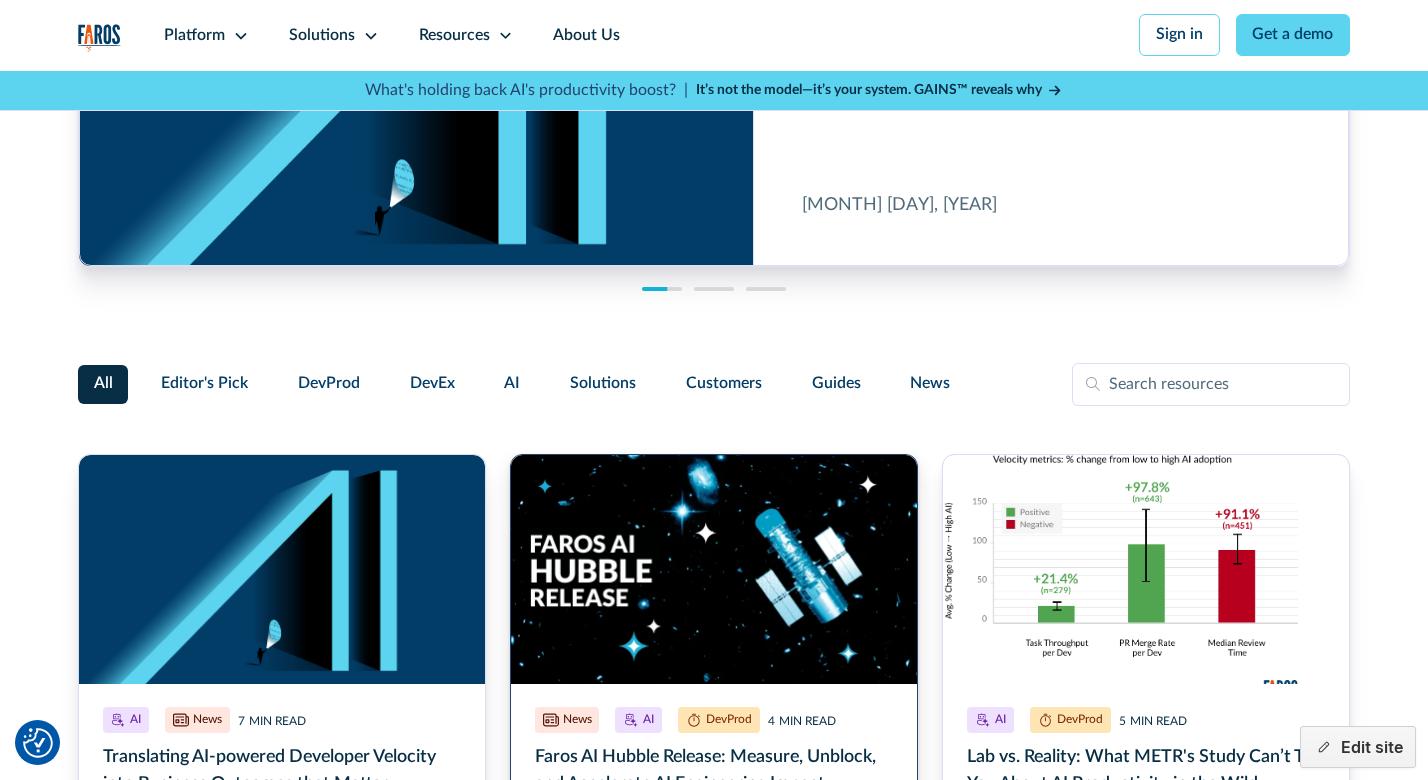 scroll, scrollTop: 260, scrollLeft: 0, axis: vertical 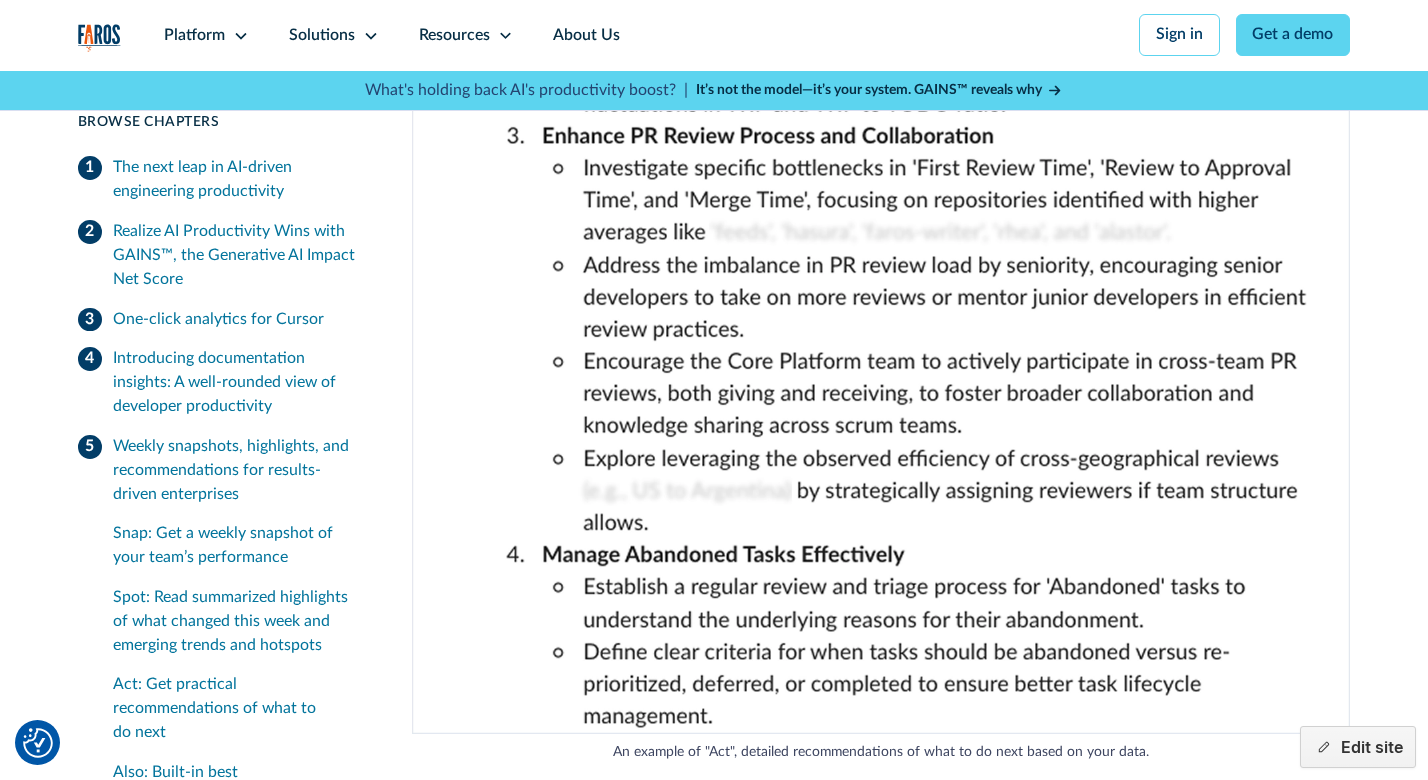 click at bounding box center (881, 60) 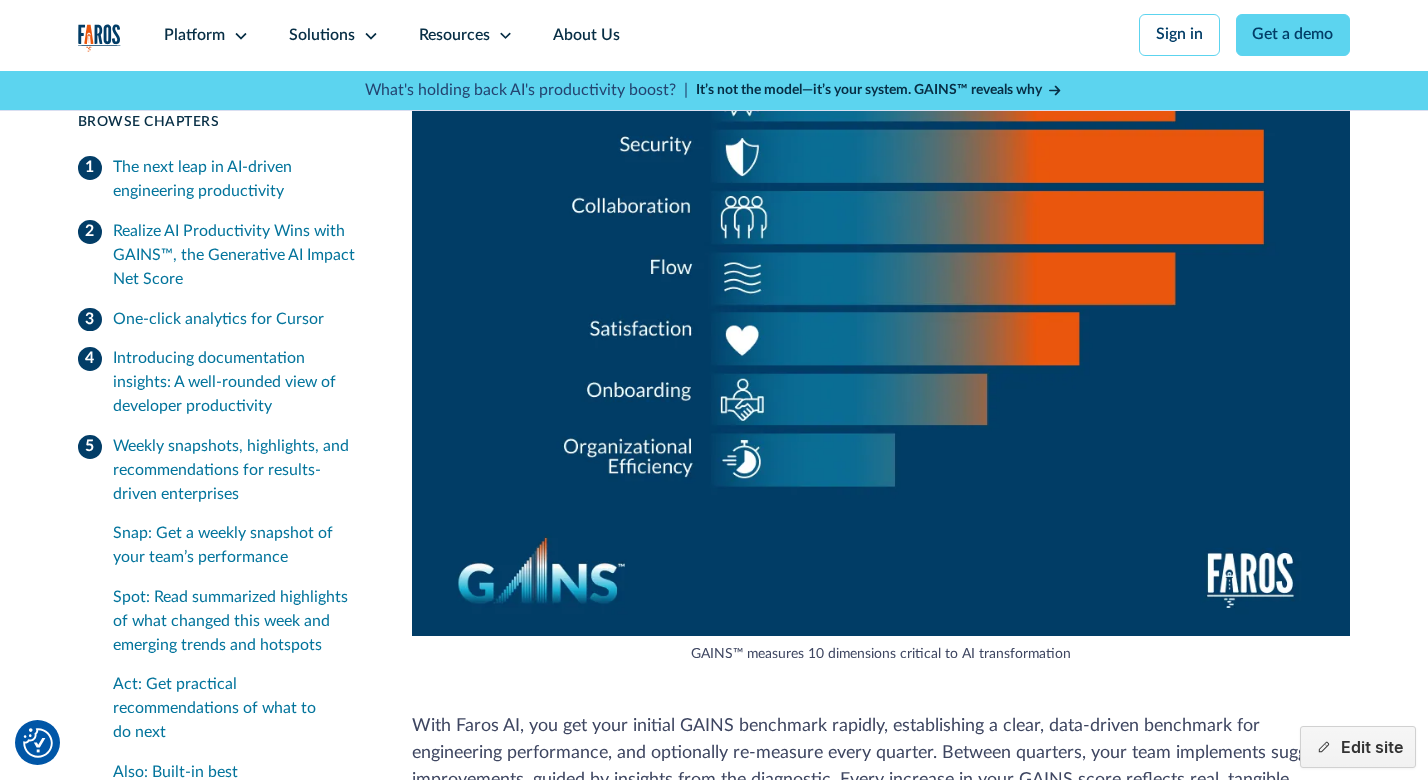 scroll, scrollTop: 3001, scrollLeft: 0, axis: vertical 